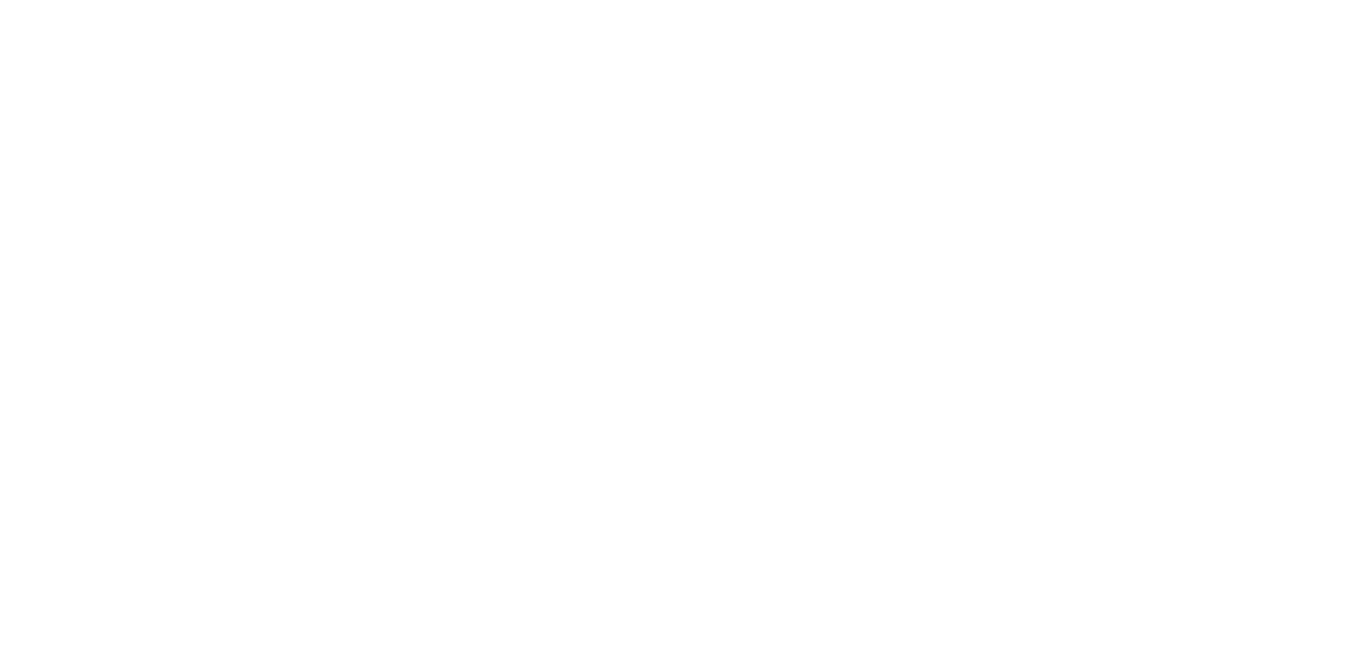scroll, scrollTop: 0, scrollLeft: 0, axis: both 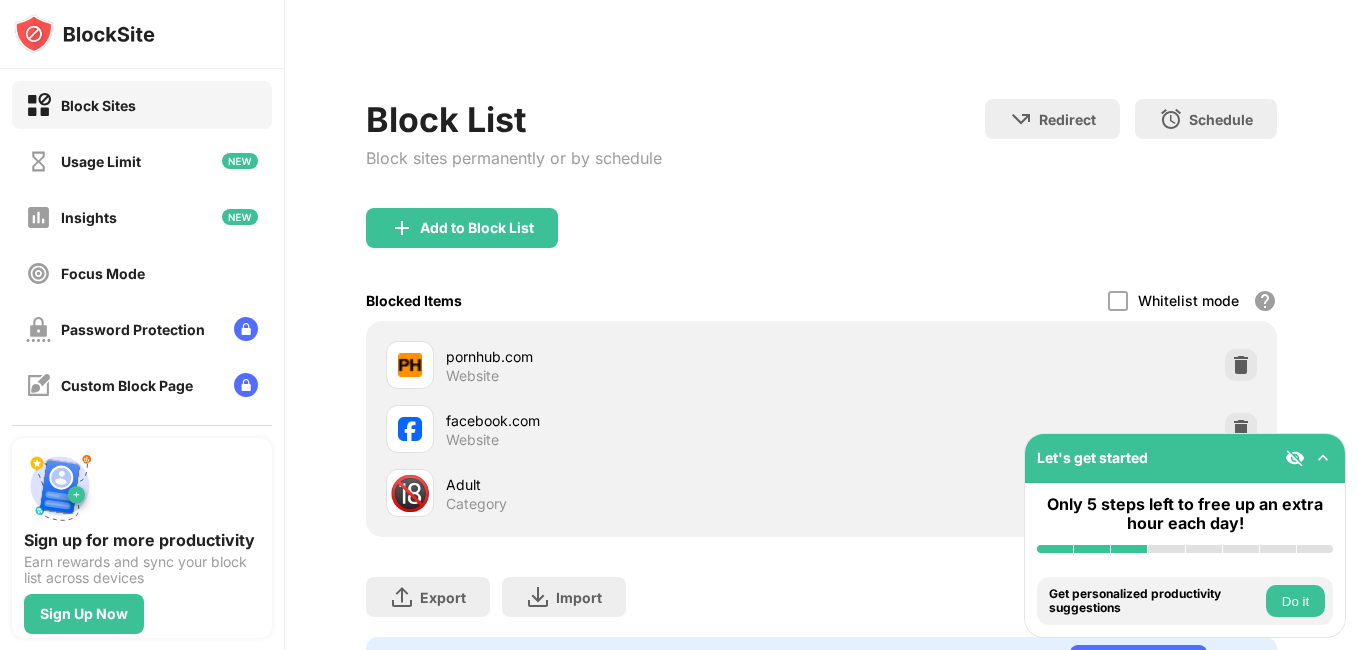 click on "Let's get started" at bounding box center (1185, 458) 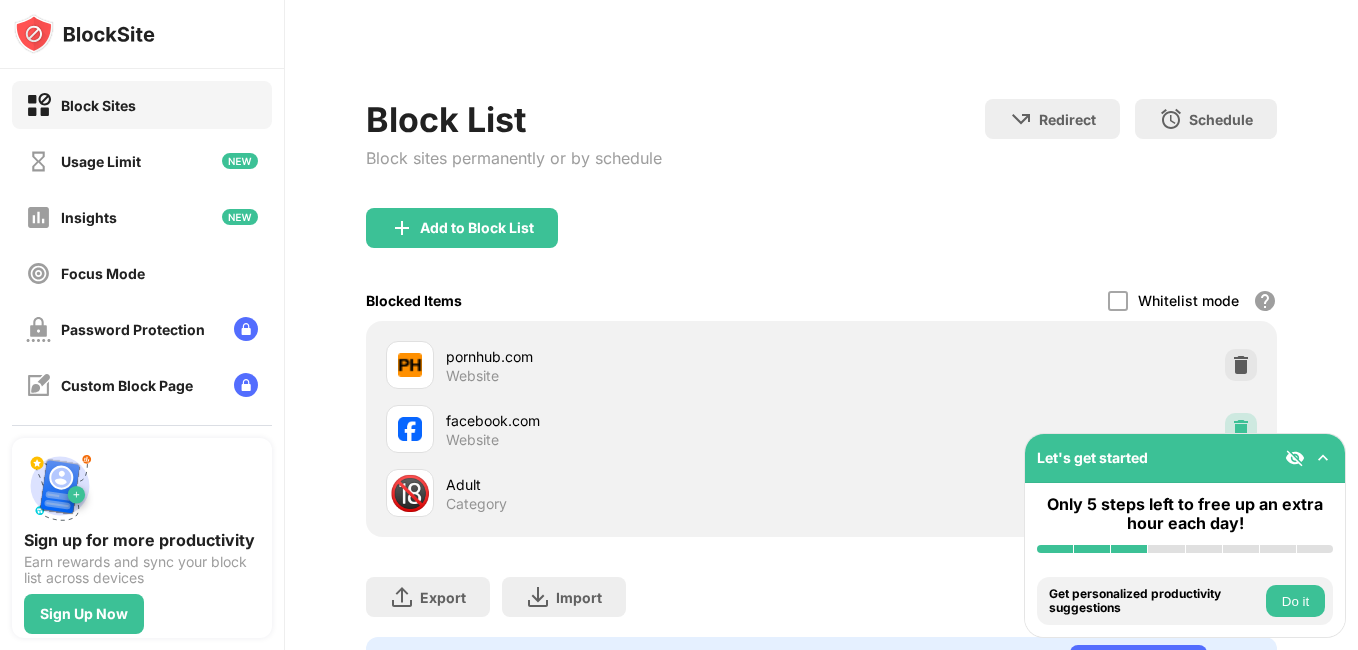 click at bounding box center [1241, 429] 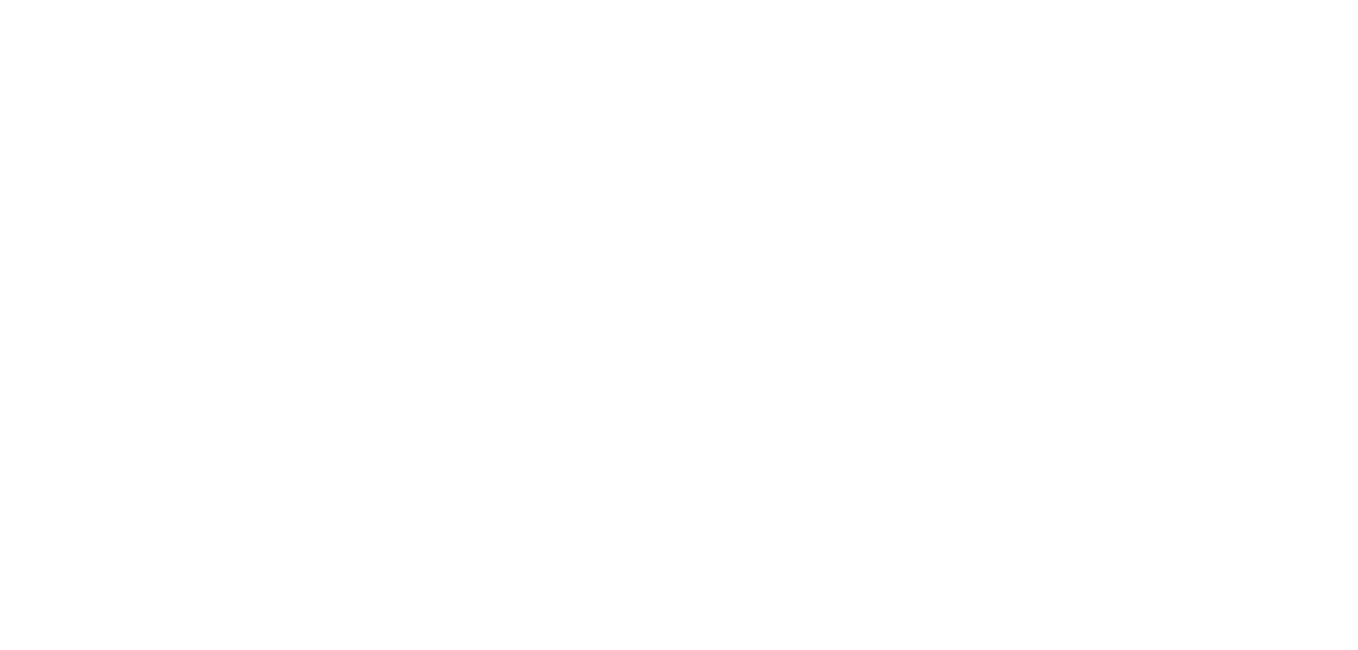 scroll, scrollTop: 0, scrollLeft: 0, axis: both 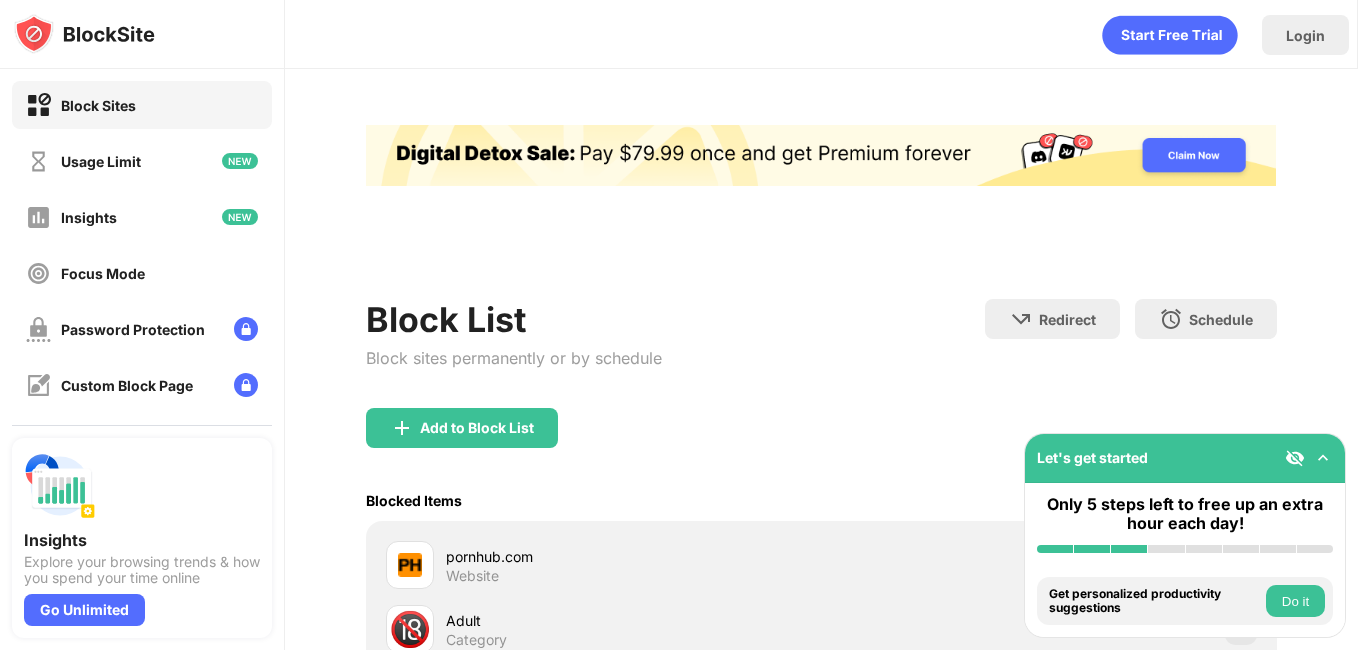 click on "Add to Block List" at bounding box center (462, 428) 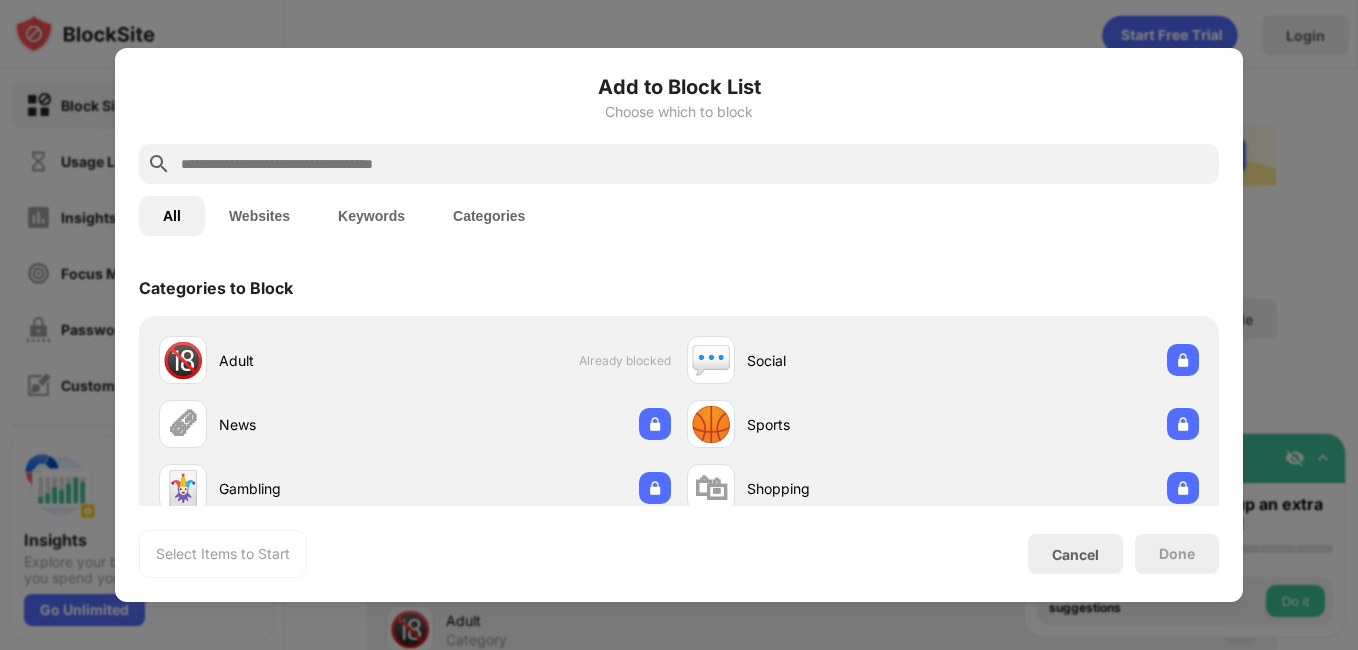 click at bounding box center [695, 164] 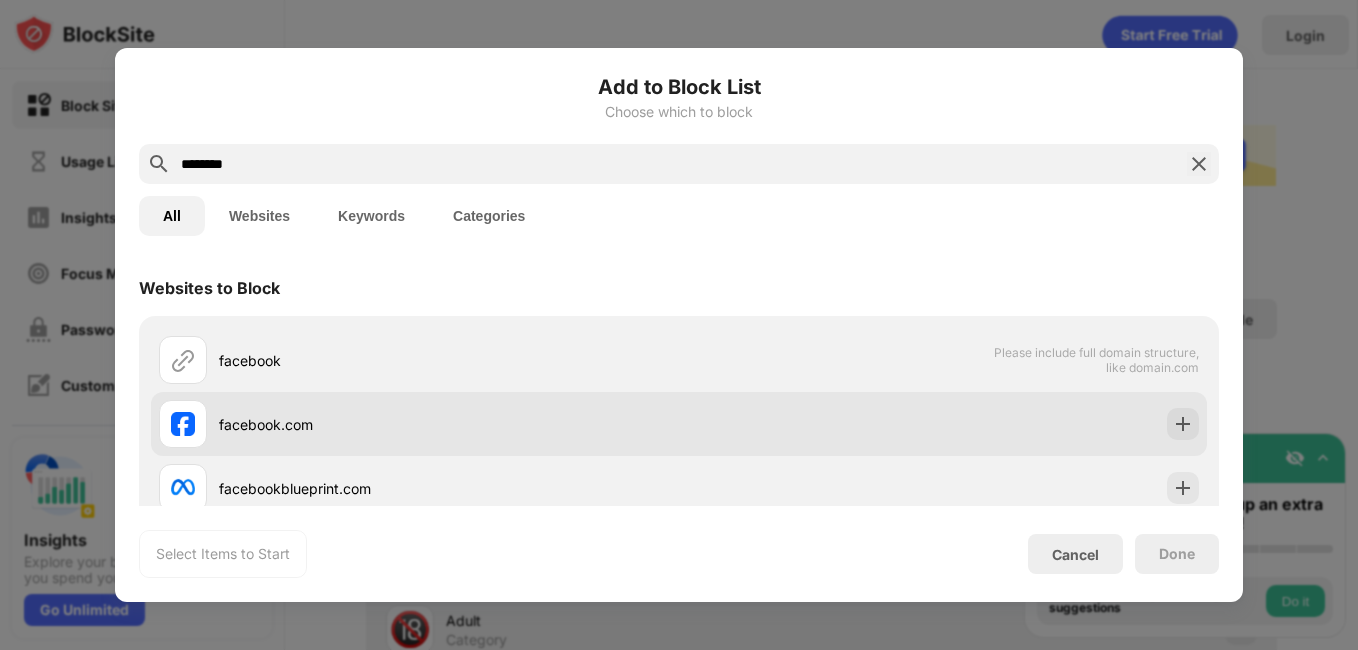 type on "********" 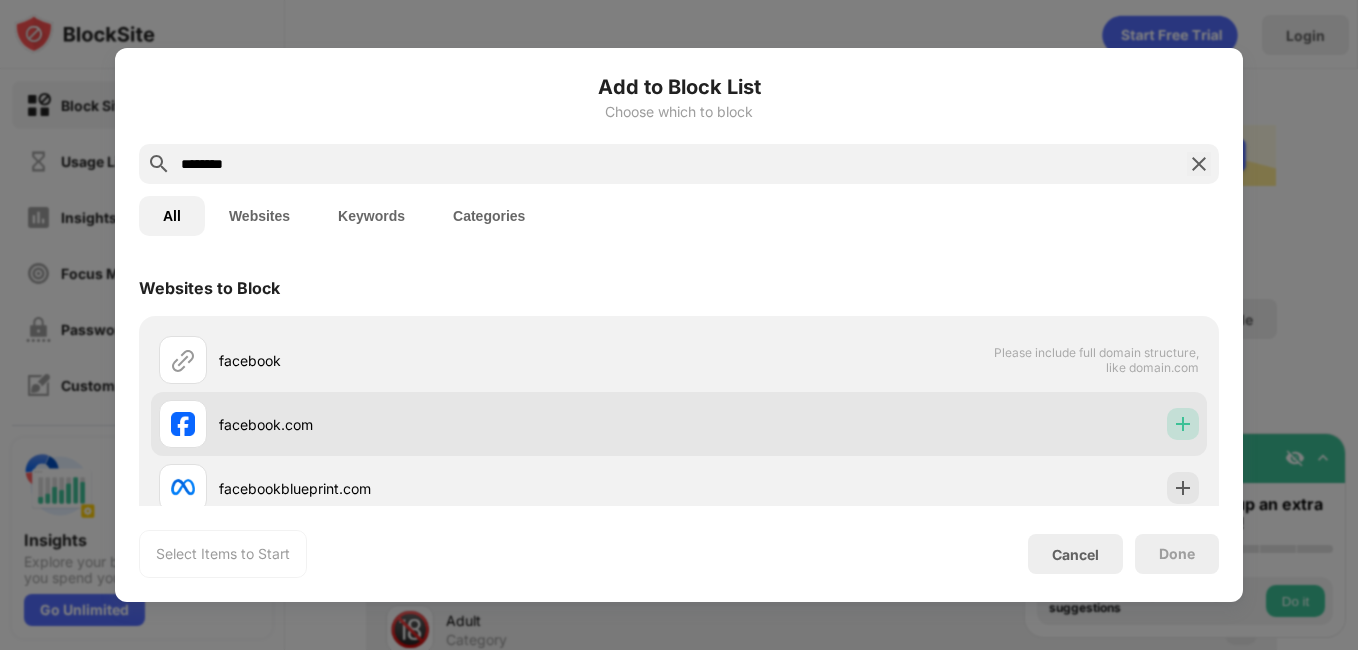 click at bounding box center (1183, 424) 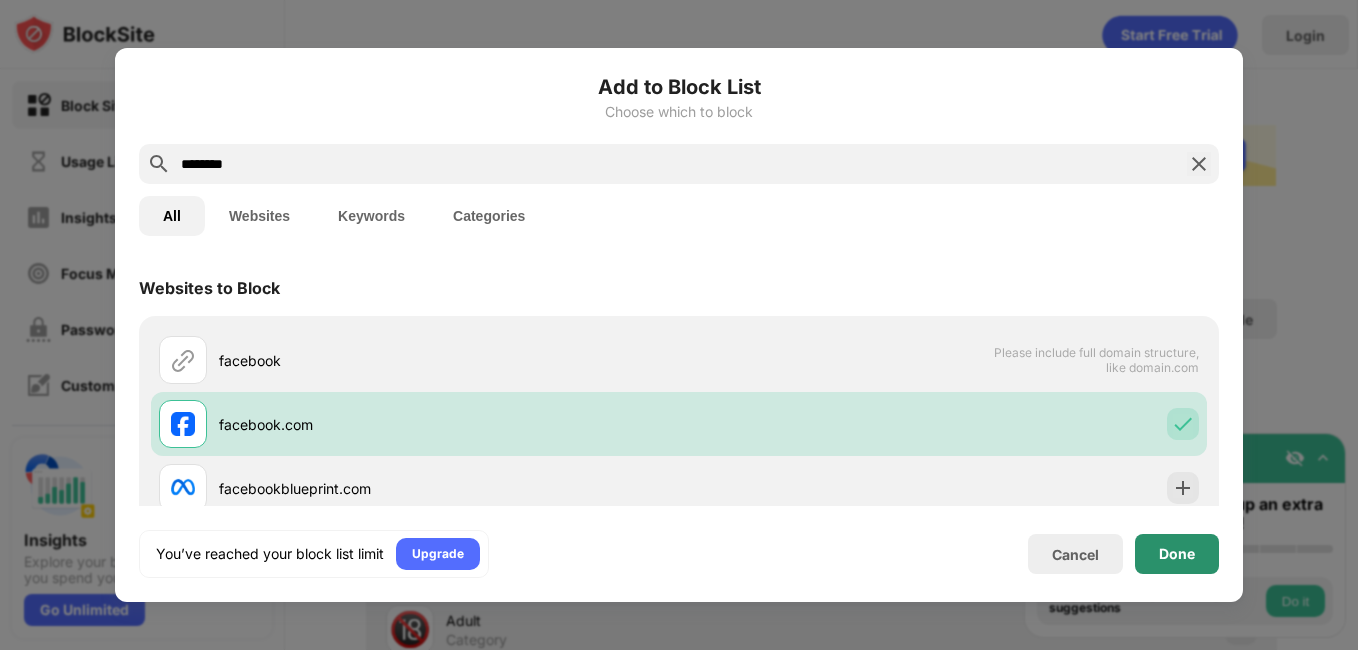 click on "Done" at bounding box center [1177, 554] 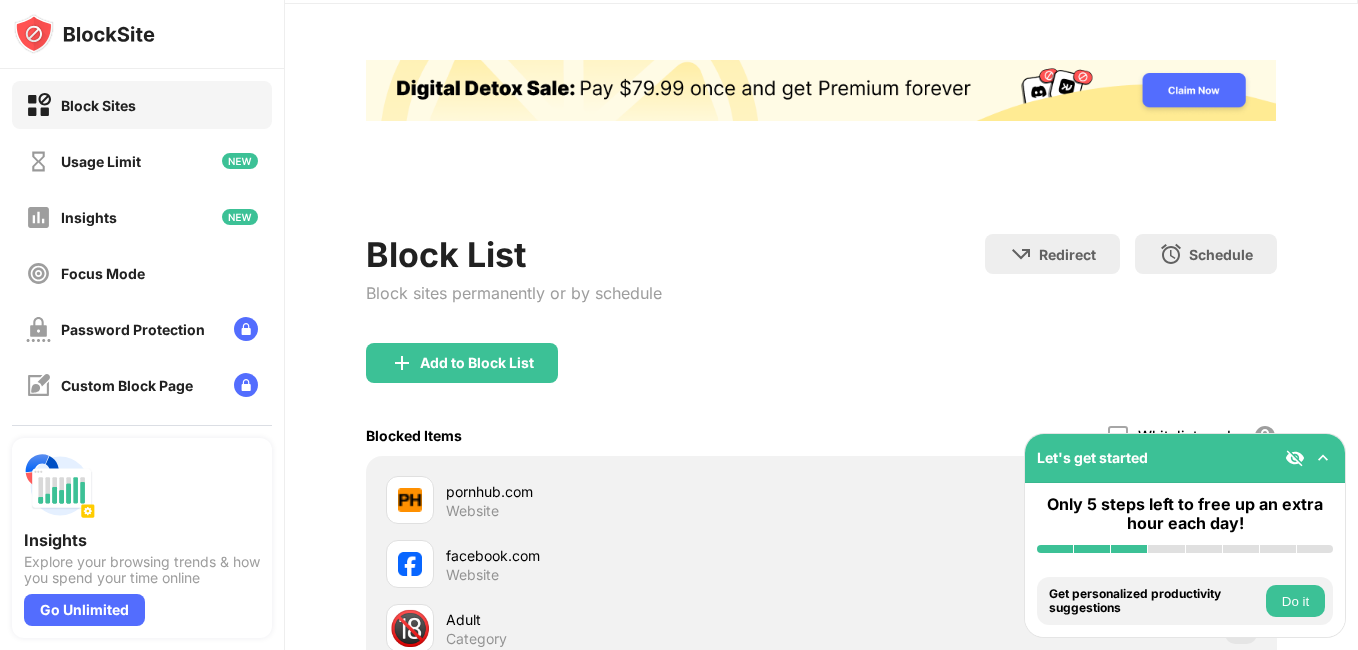 scroll, scrollTop: 100, scrollLeft: 0, axis: vertical 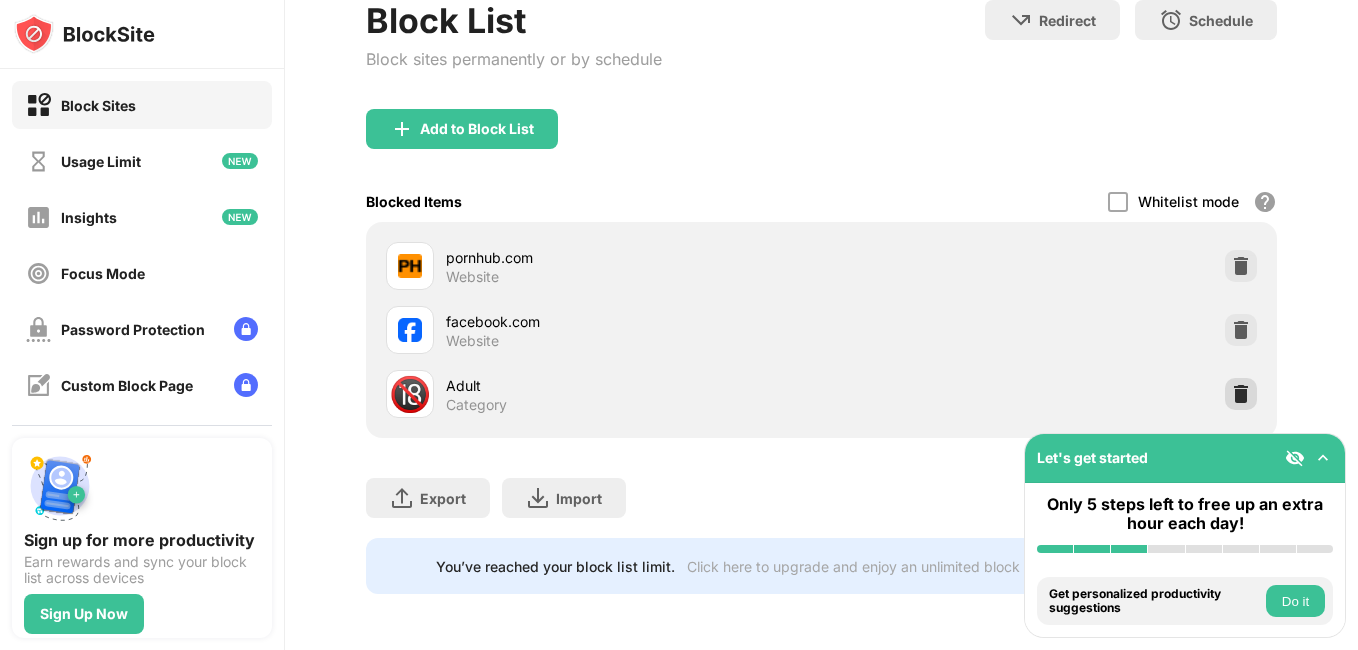 click at bounding box center (1241, 394) 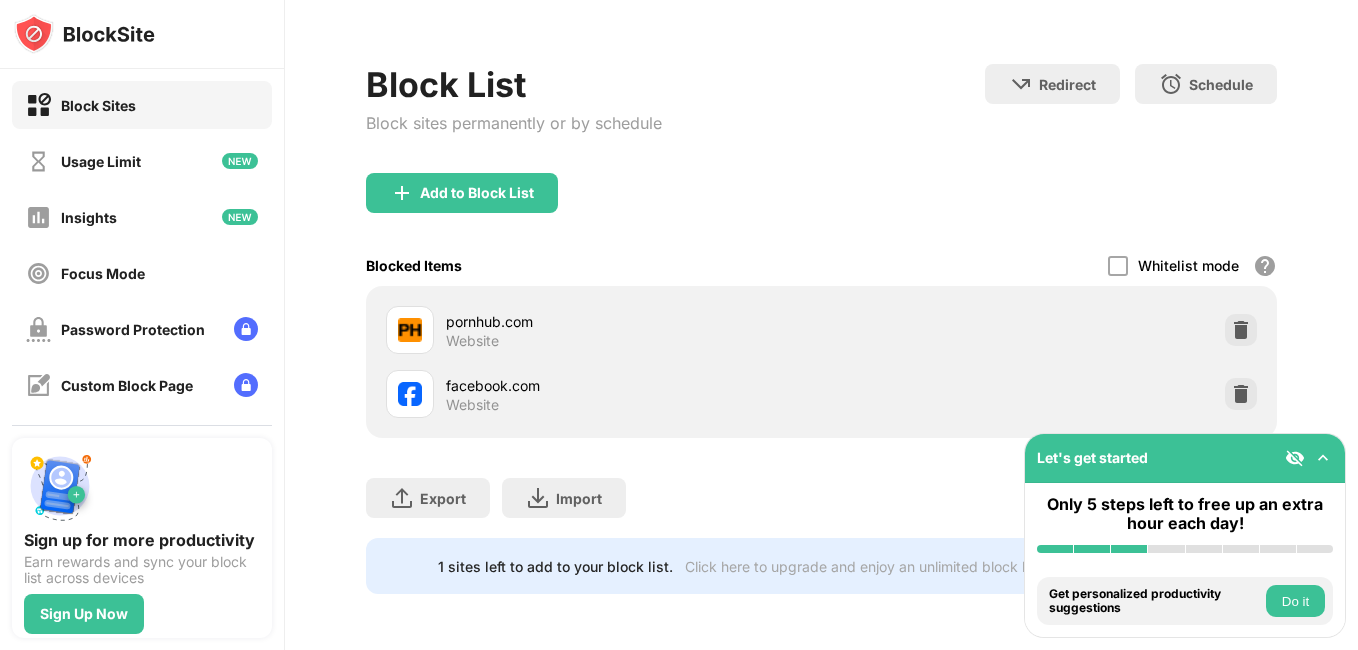 scroll, scrollTop: 250, scrollLeft: 0, axis: vertical 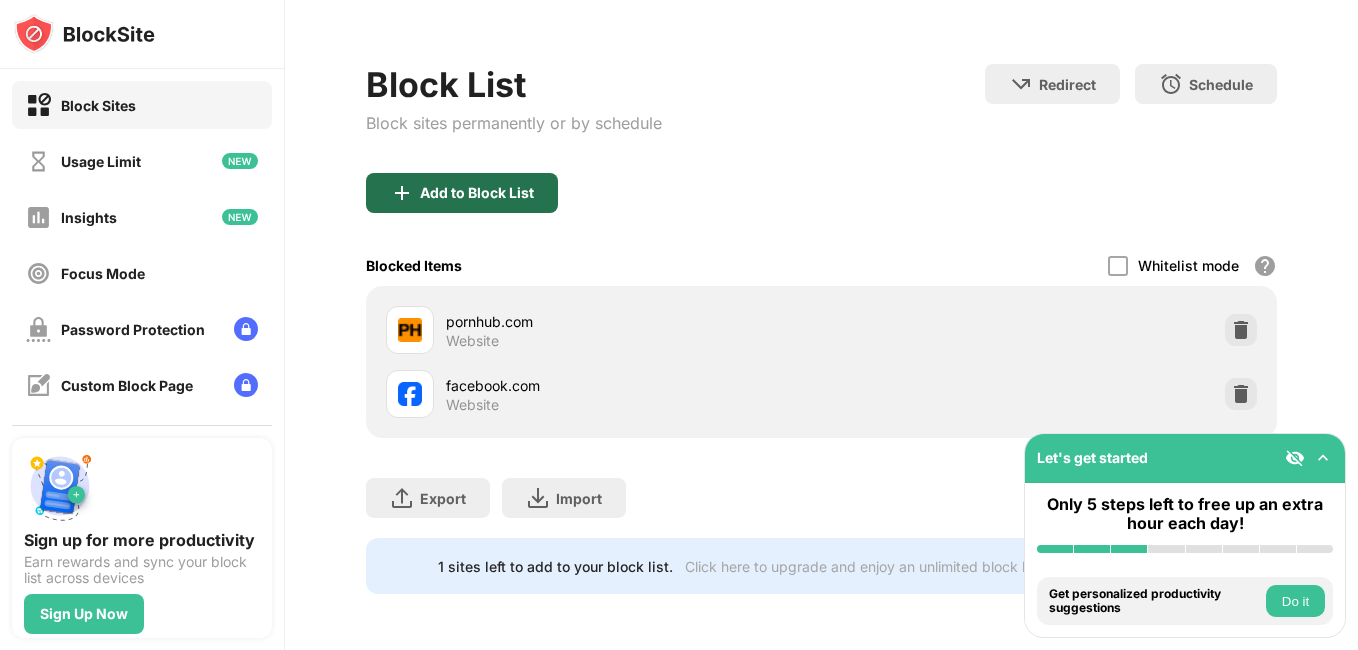 click on "Add to Block List" at bounding box center (477, 193) 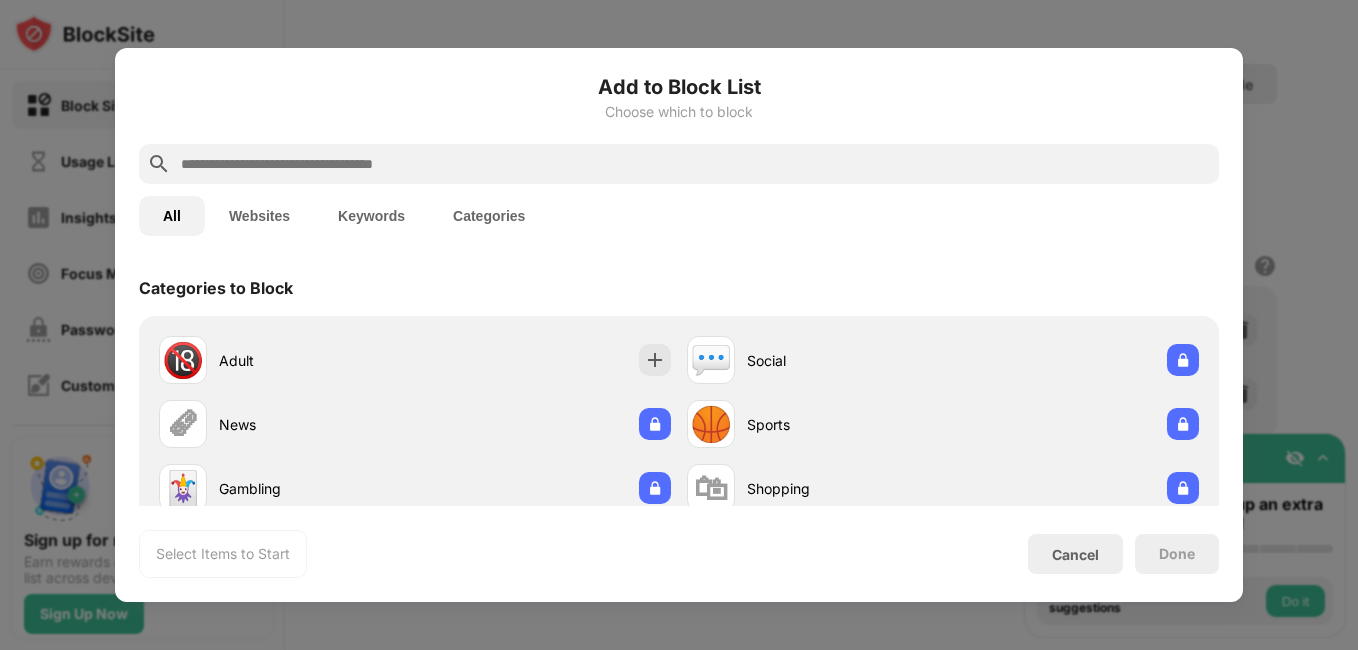 click at bounding box center (695, 164) 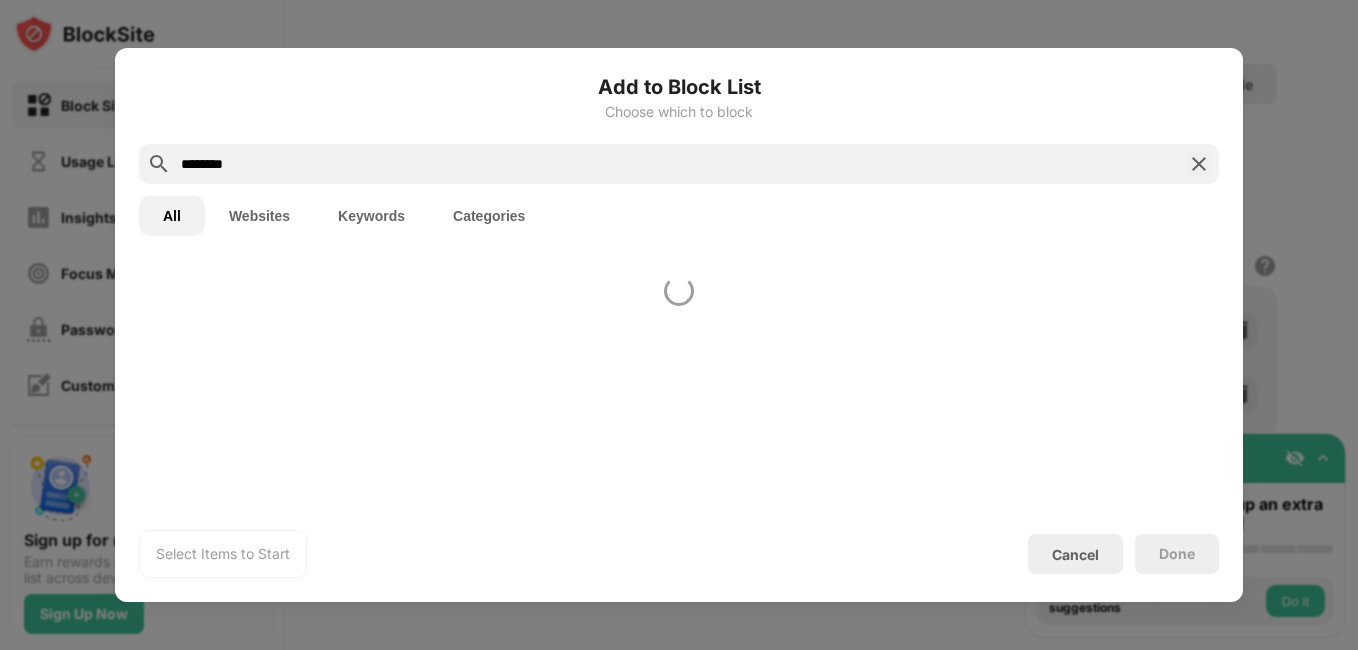 type on "********" 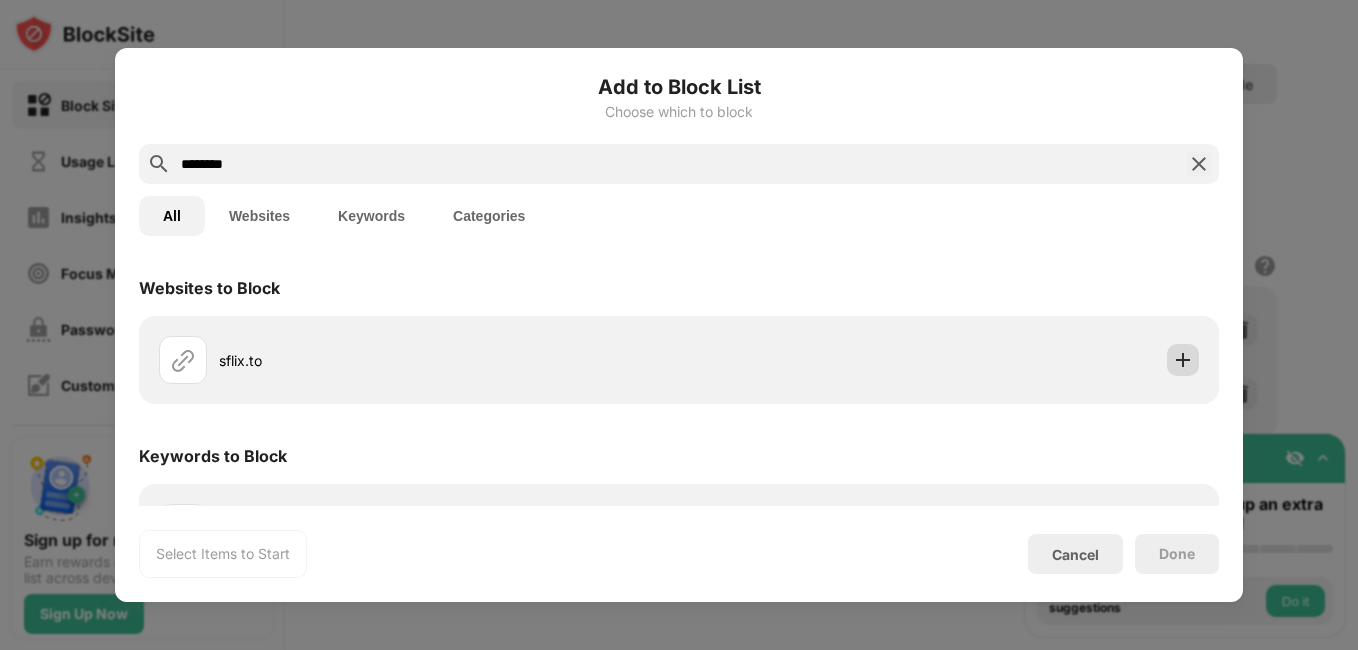 drag, startPoint x: 1156, startPoint y: 362, endPoint x: 1232, endPoint y: 523, distance: 178.03651 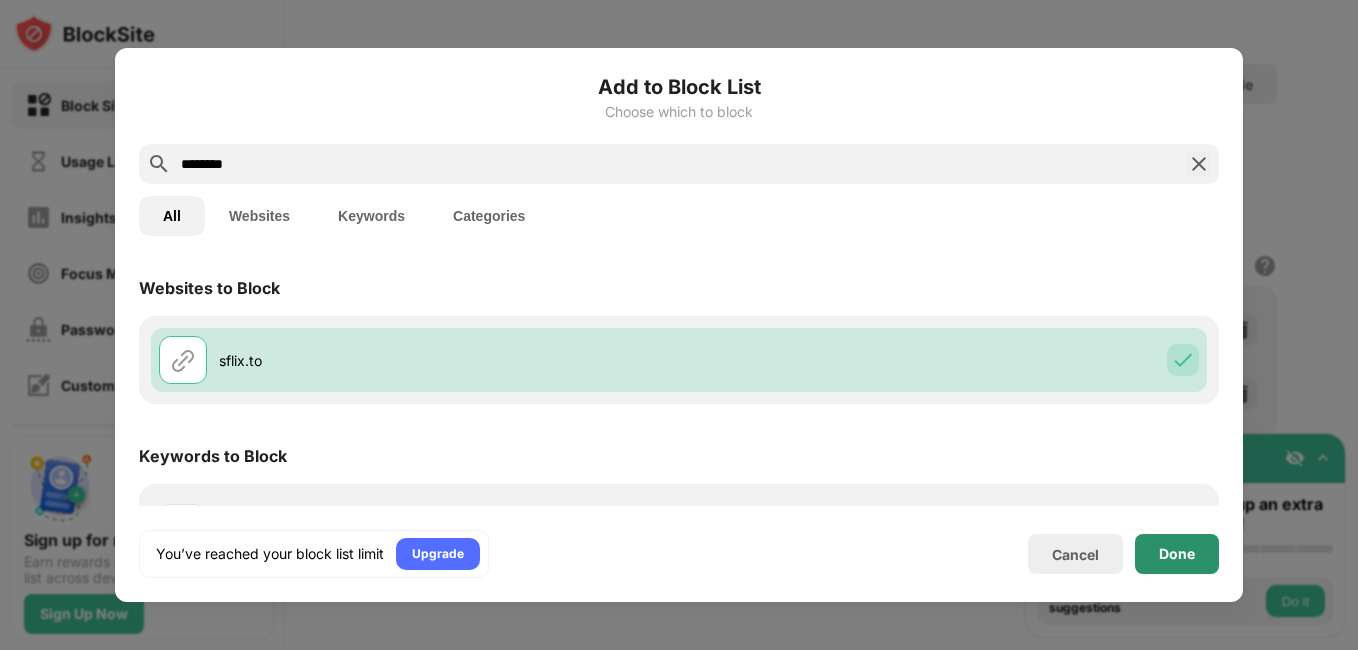 click on "Done" at bounding box center (1177, 554) 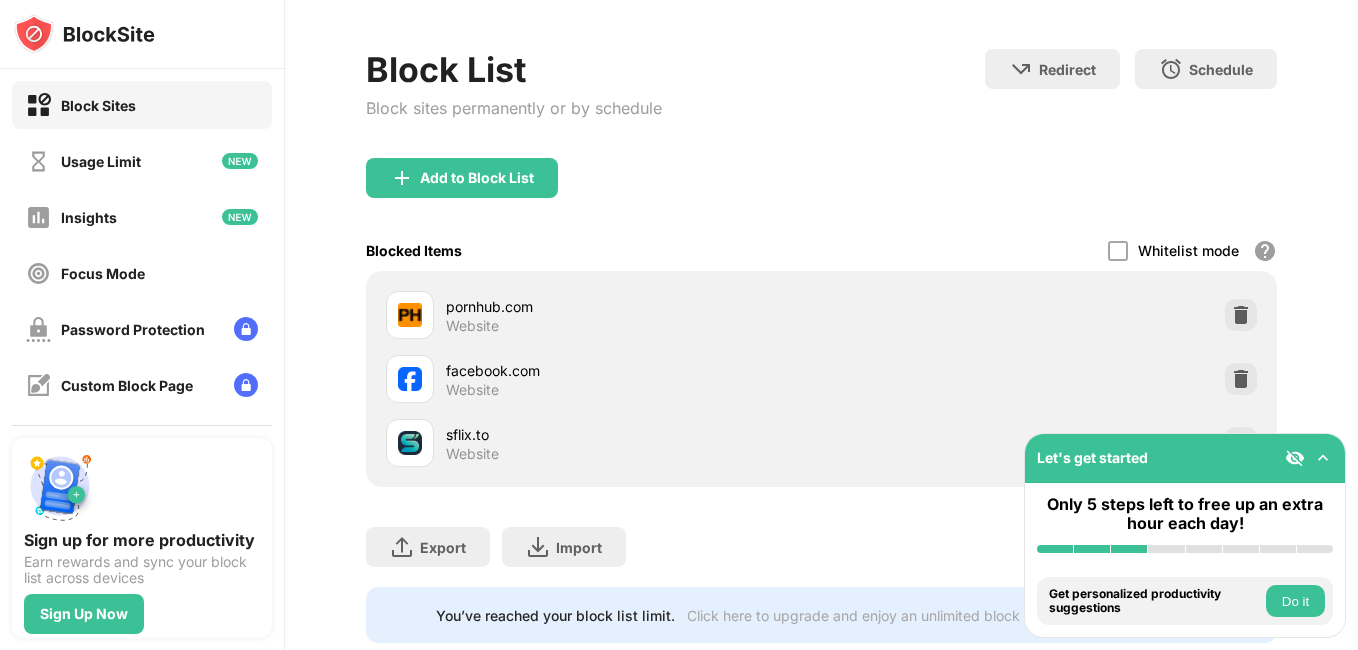 scroll, scrollTop: 314, scrollLeft: 0, axis: vertical 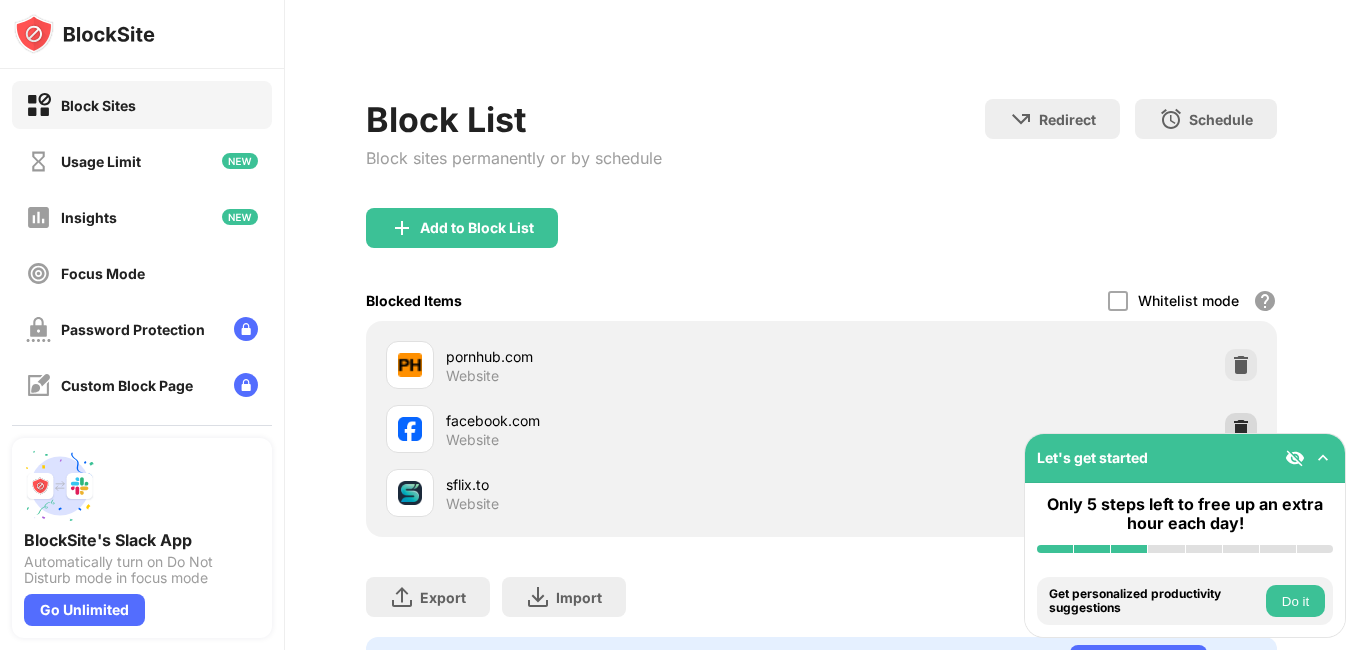 click at bounding box center [1241, 429] 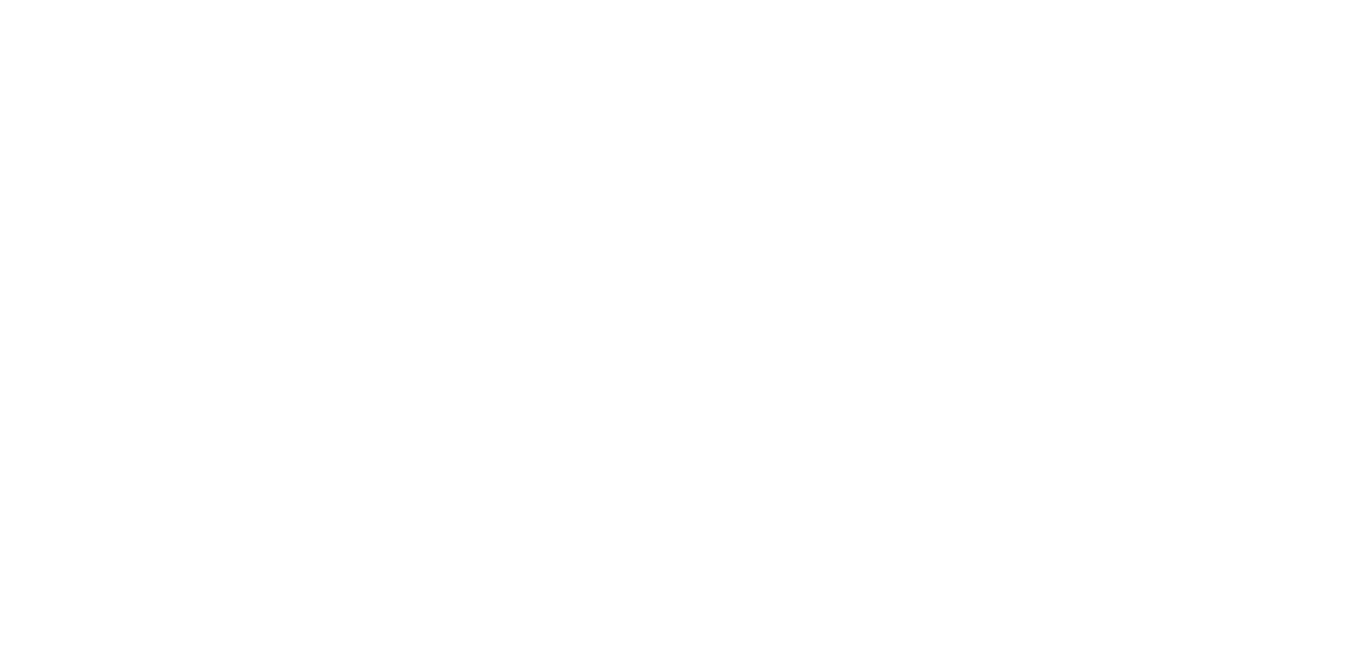 scroll, scrollTop: 0, scrollLeft: 0, axis: both 